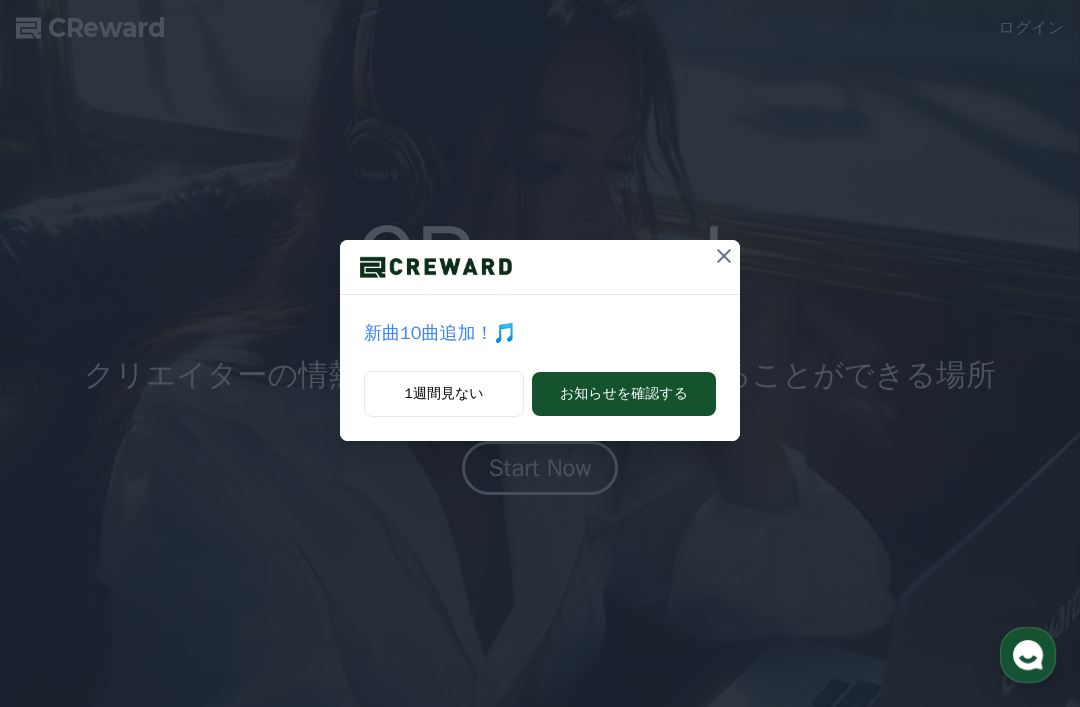 scroll, scrollTop: 0, scrollLeft: 0, axis: both 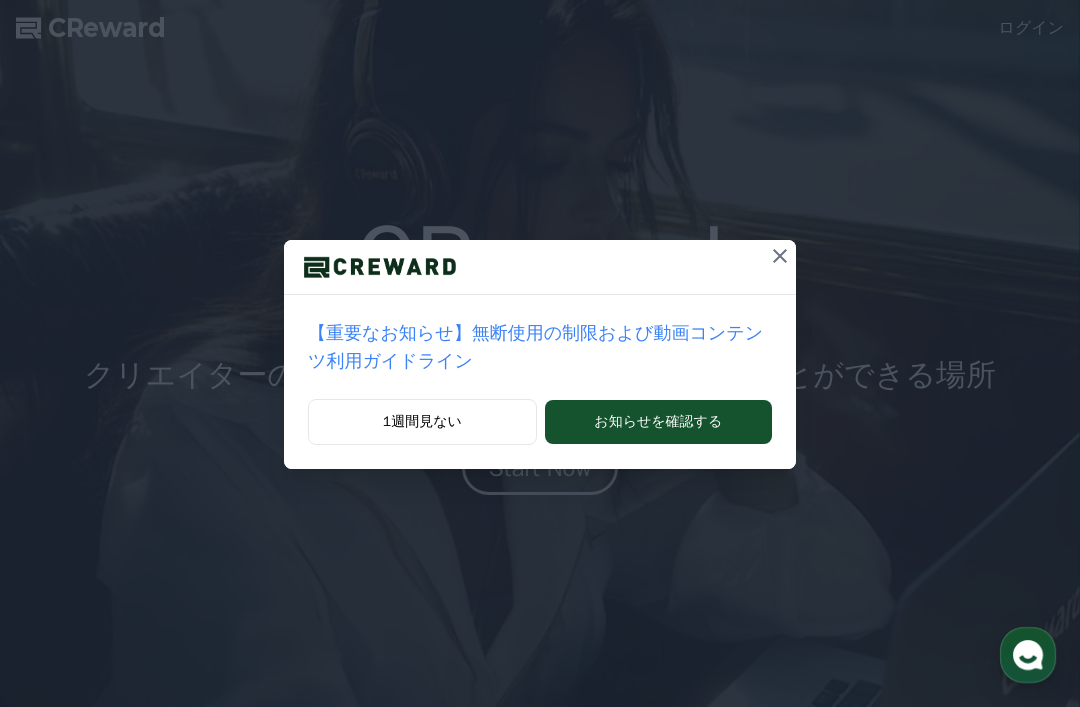 click 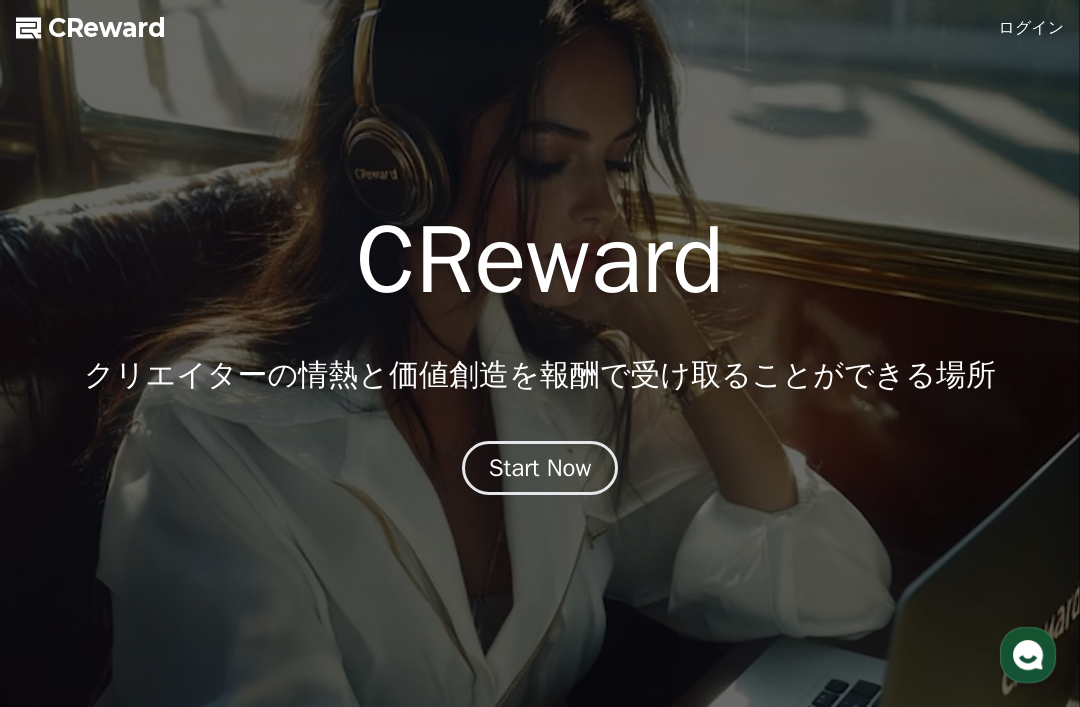 click on "Start Now" at bounding box center [540, 468] 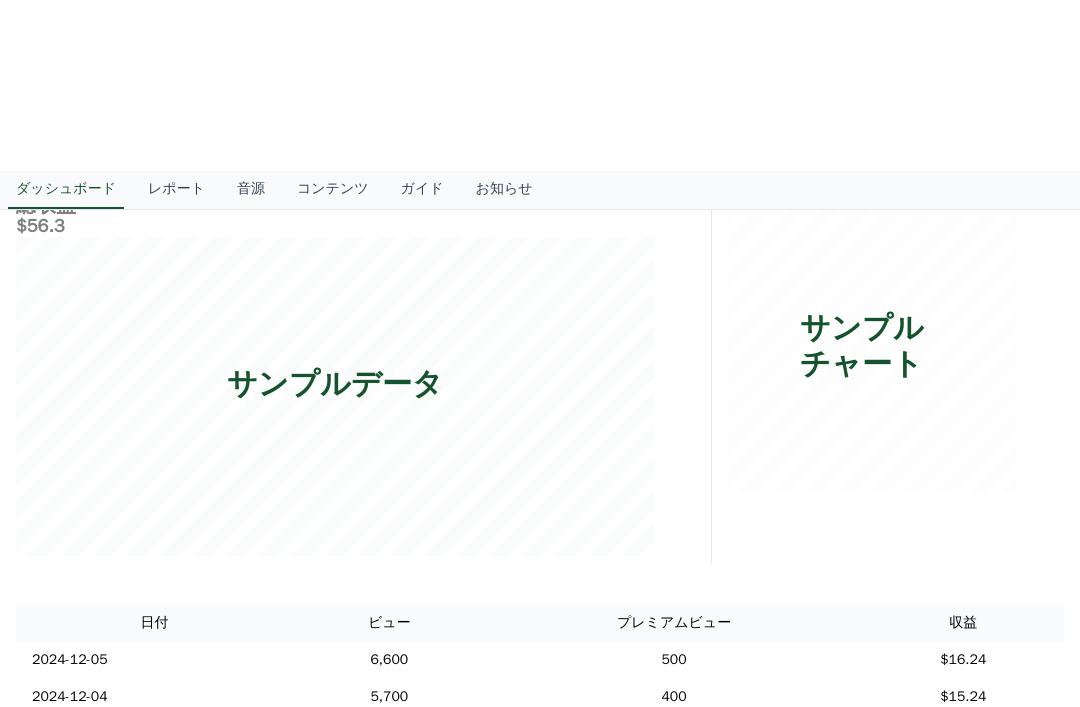 scroll, scrollTop: 0, scrollLeft: 0, axis: both 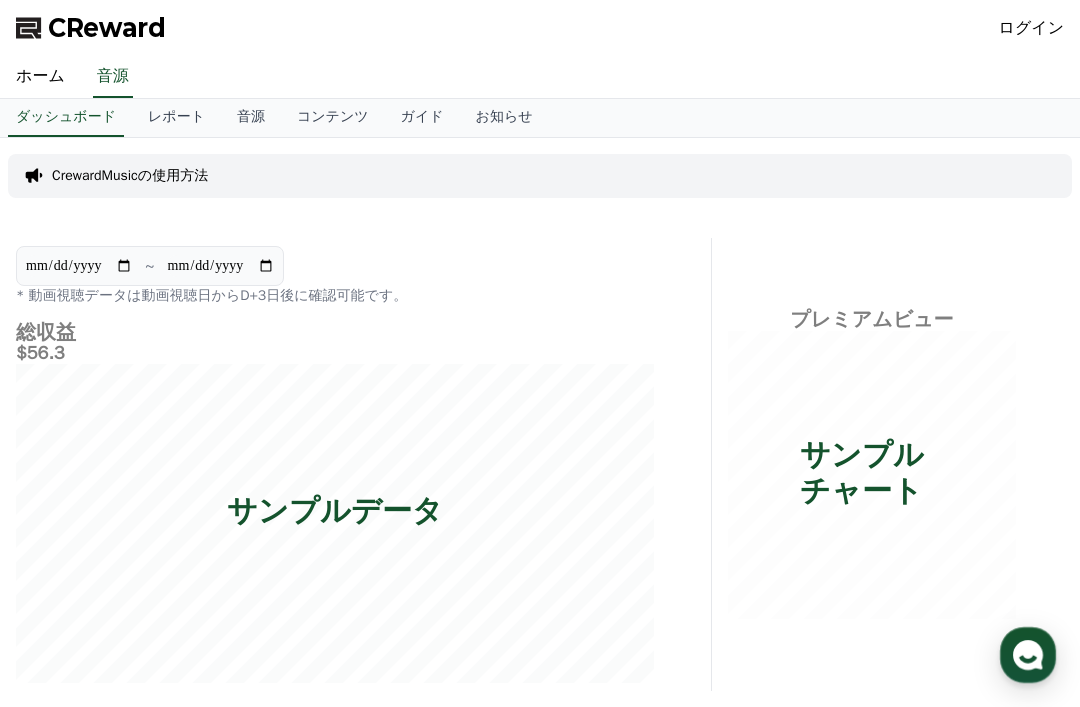 click on "レポート" at bounding box center (176, 118) 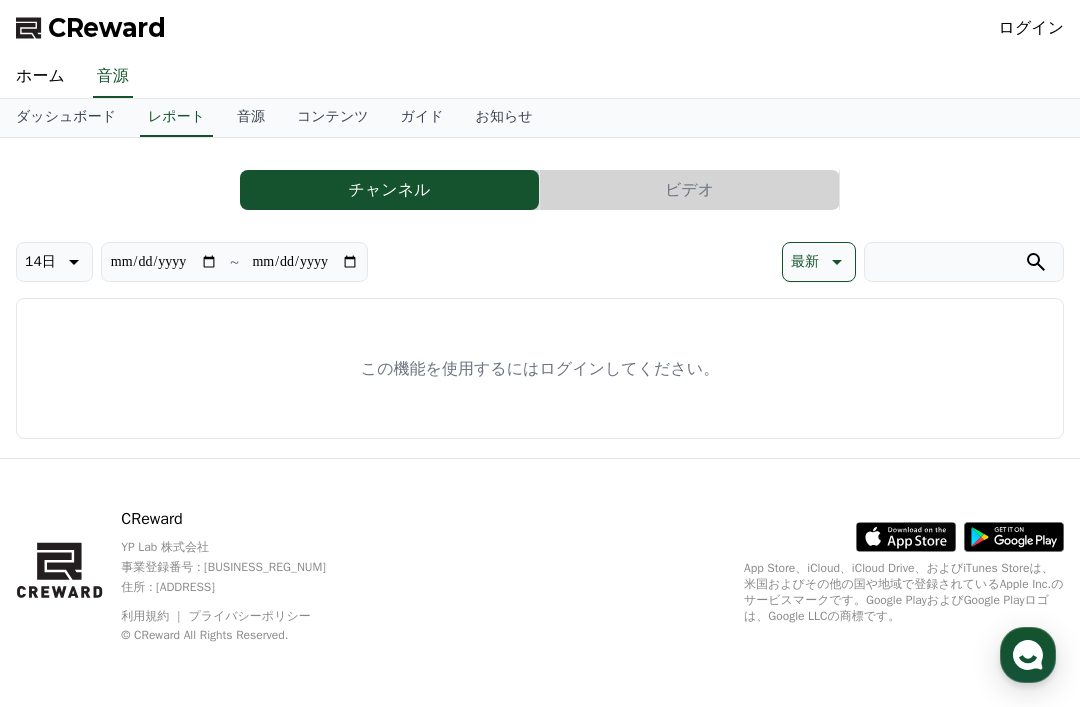click on "音源" at bounding box center [251, 118] 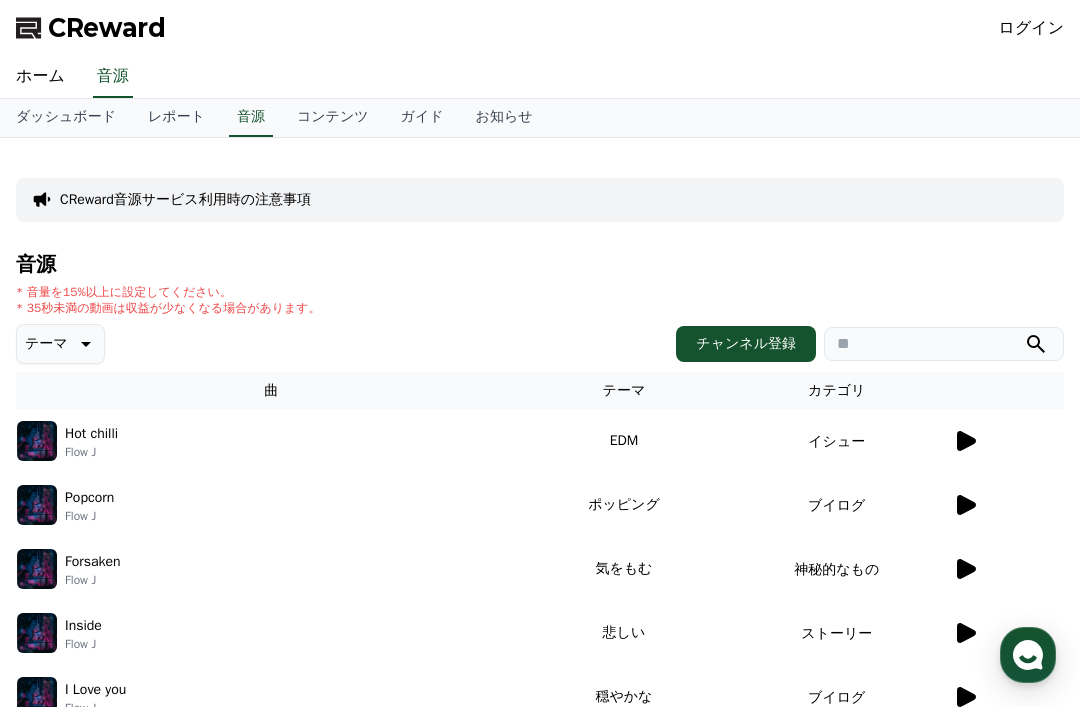click on "コンテンツ" at bounding box center (333, 118) 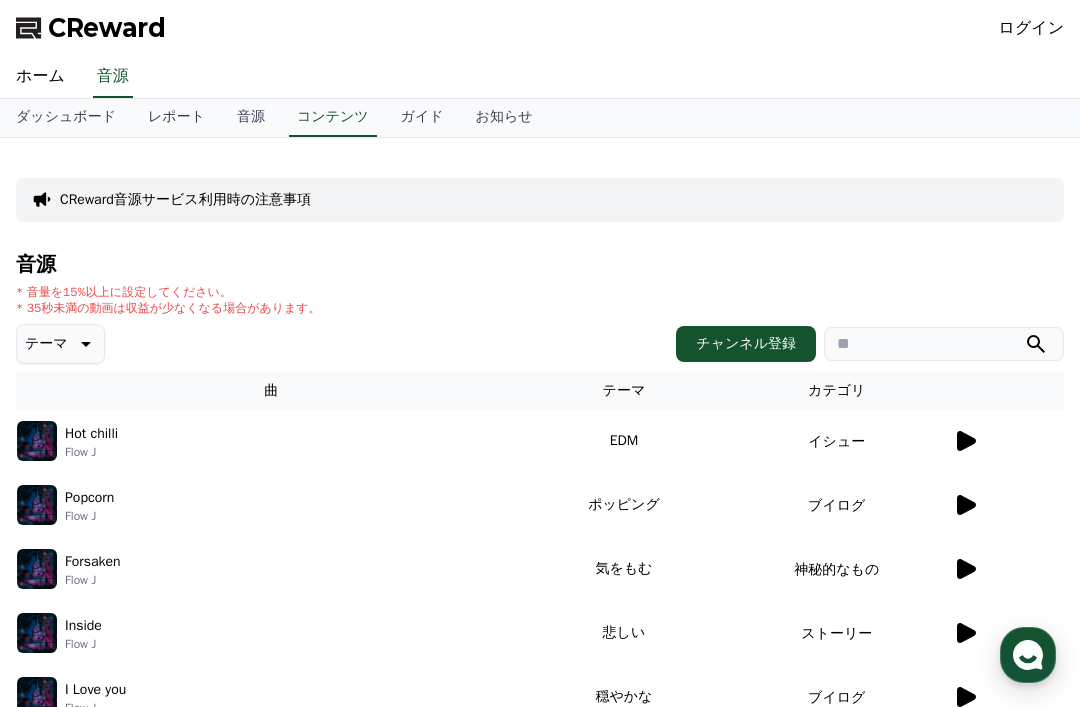 click on "ログイン" at bounding box center (1032, 28) 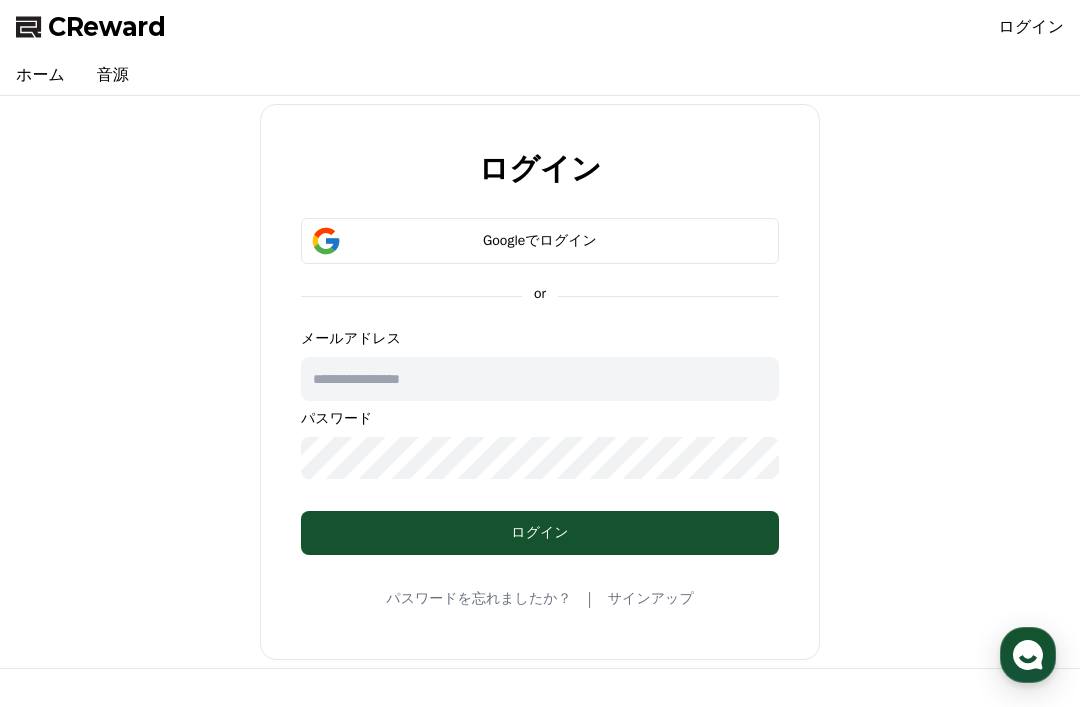 scroll, scrollTop: 0, scrollLeft: 0, axis: both 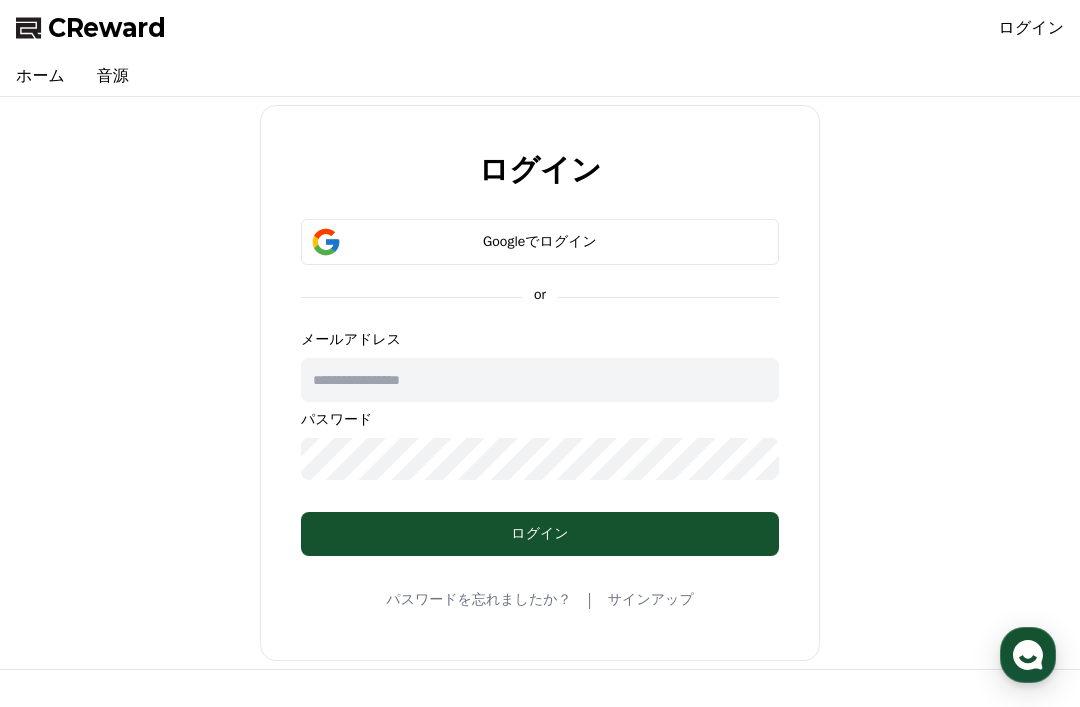 click at bounding box center [540, 380] 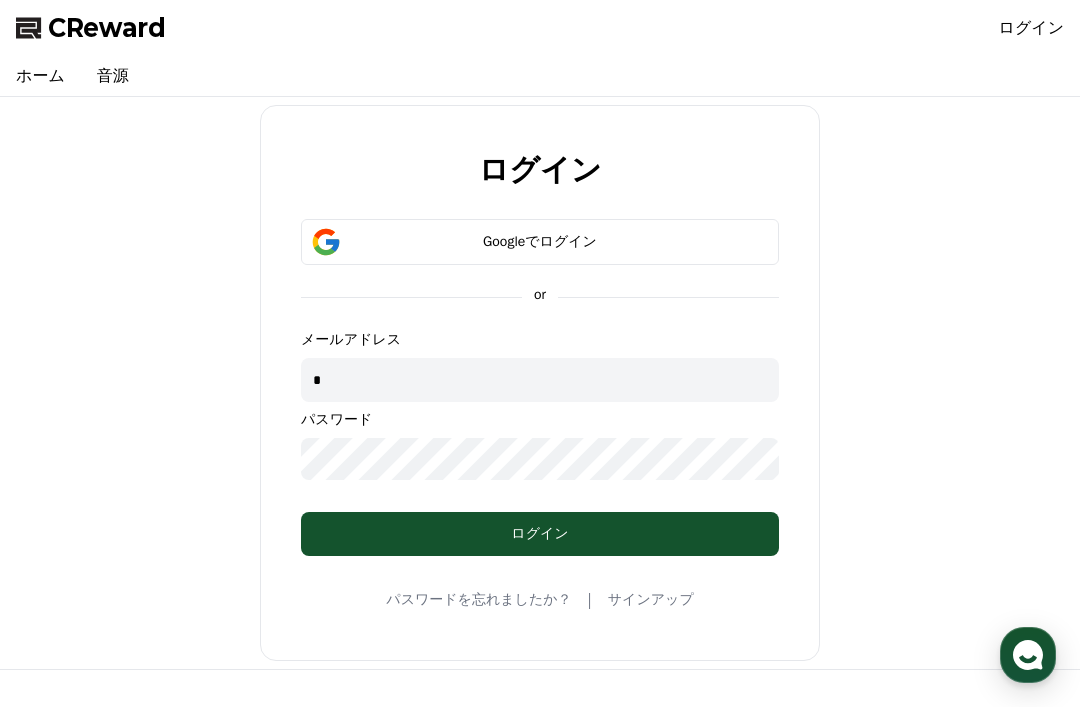 type on "*" 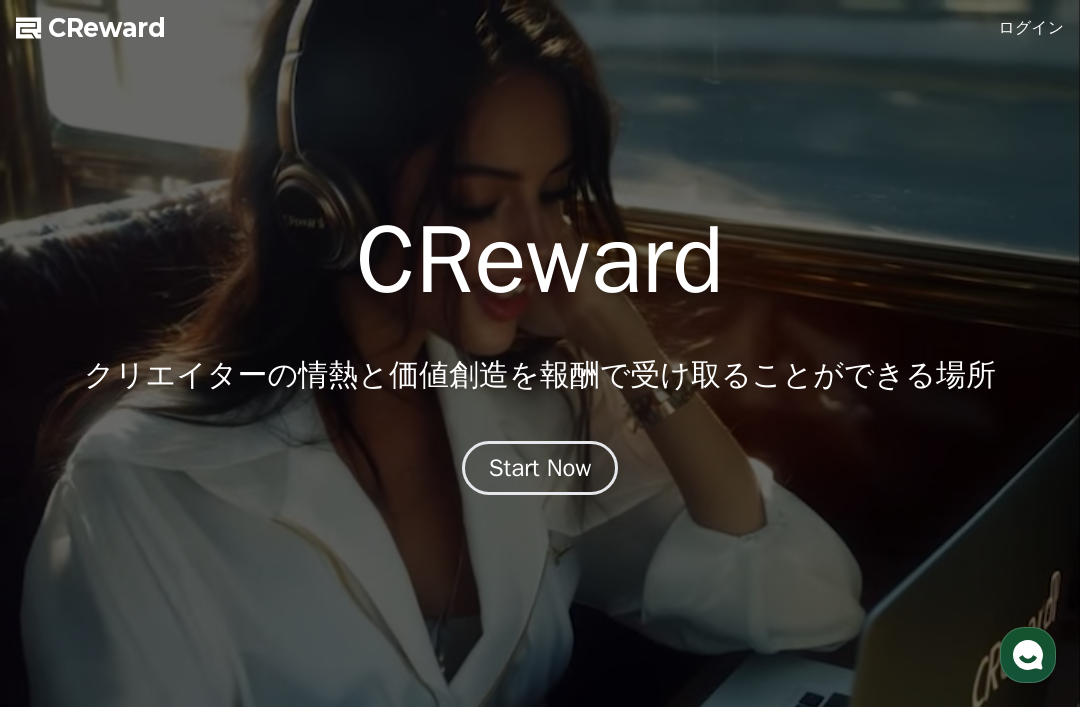 click on "Start Now" at bounding box center (540, 468) 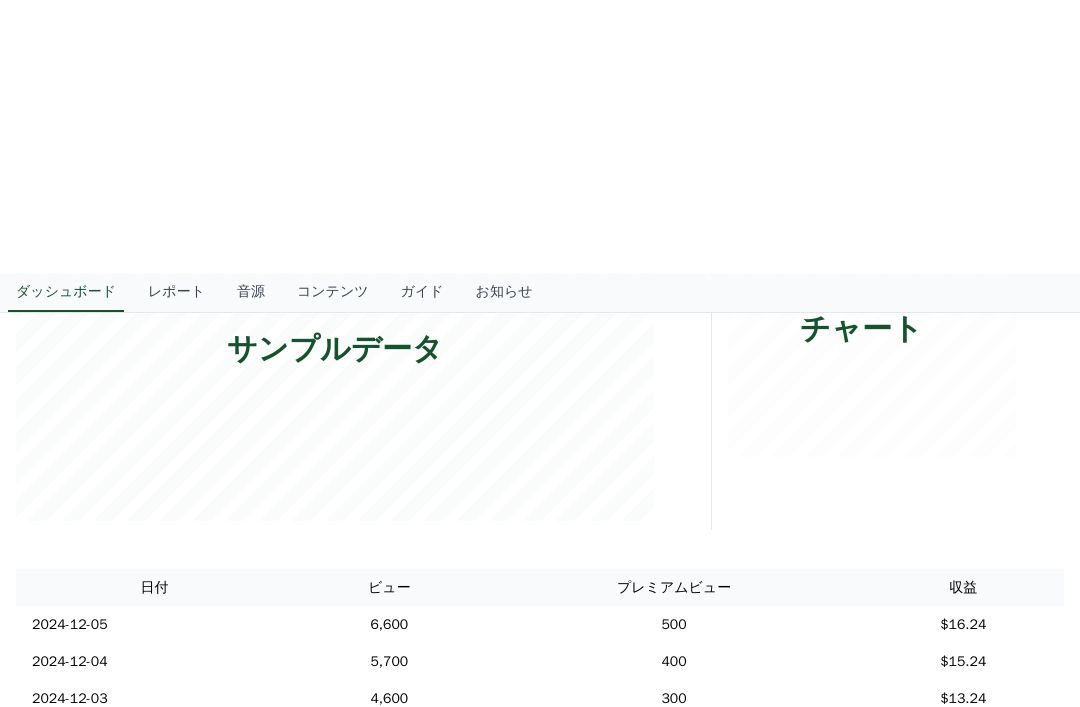 scroll, scrollTop: 0, scrollLeft: 0, axis: both 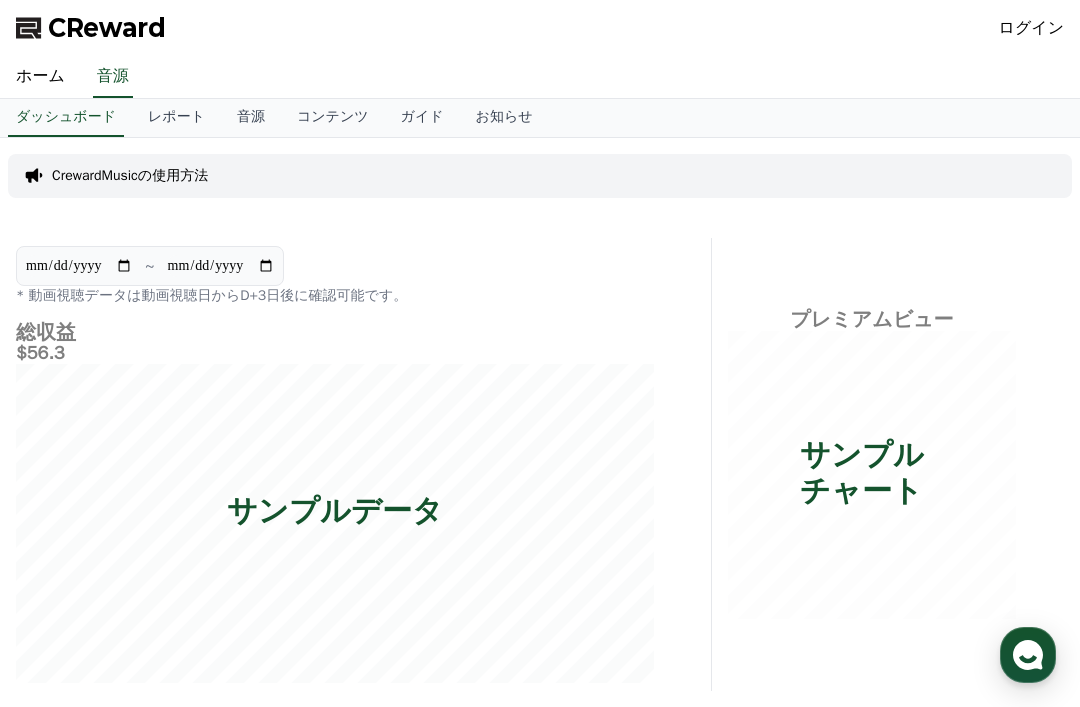 click on "コンテンツ" at bounding box center [333, 118] 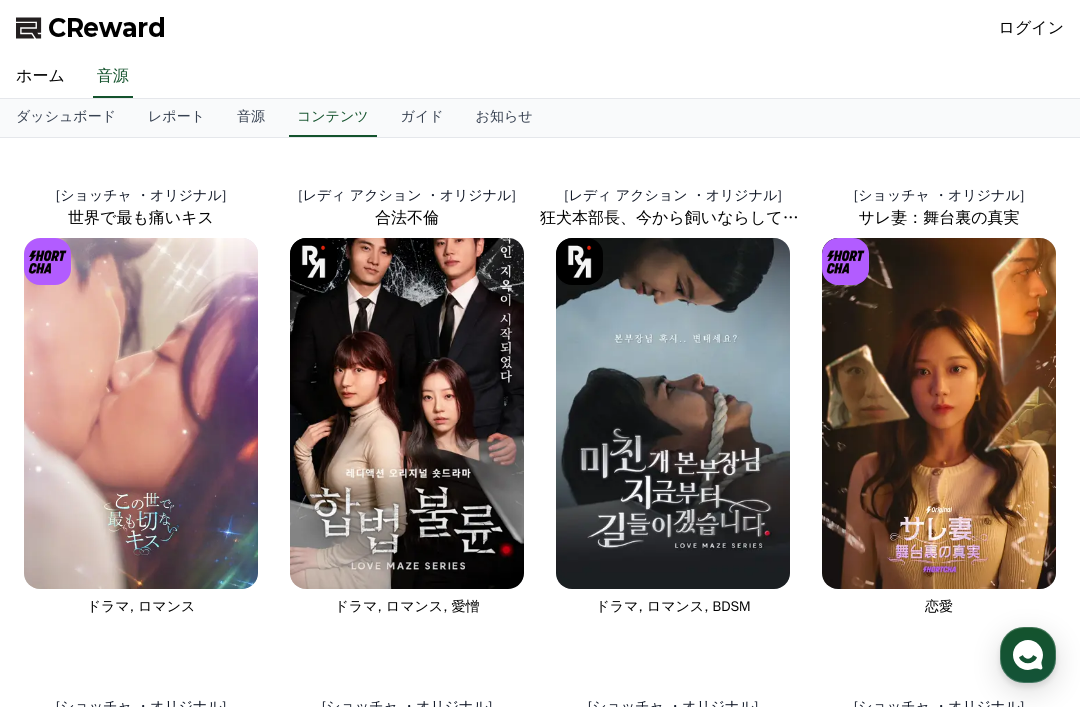 click on "コンテンツ" at bounding box center (333, 118) 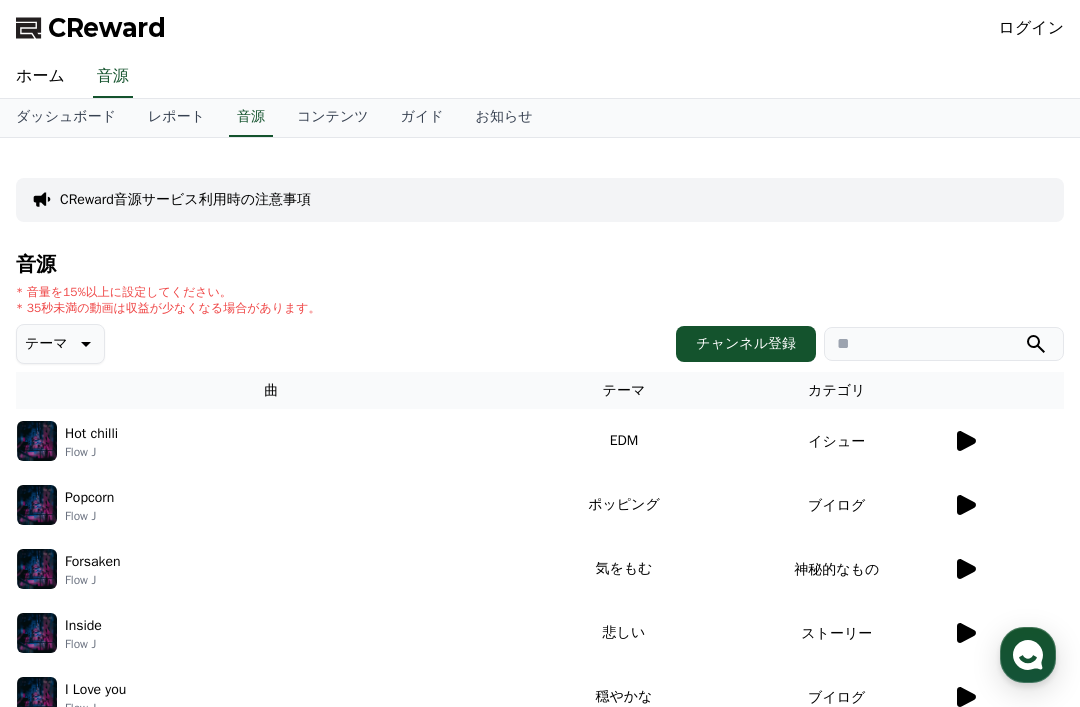 click 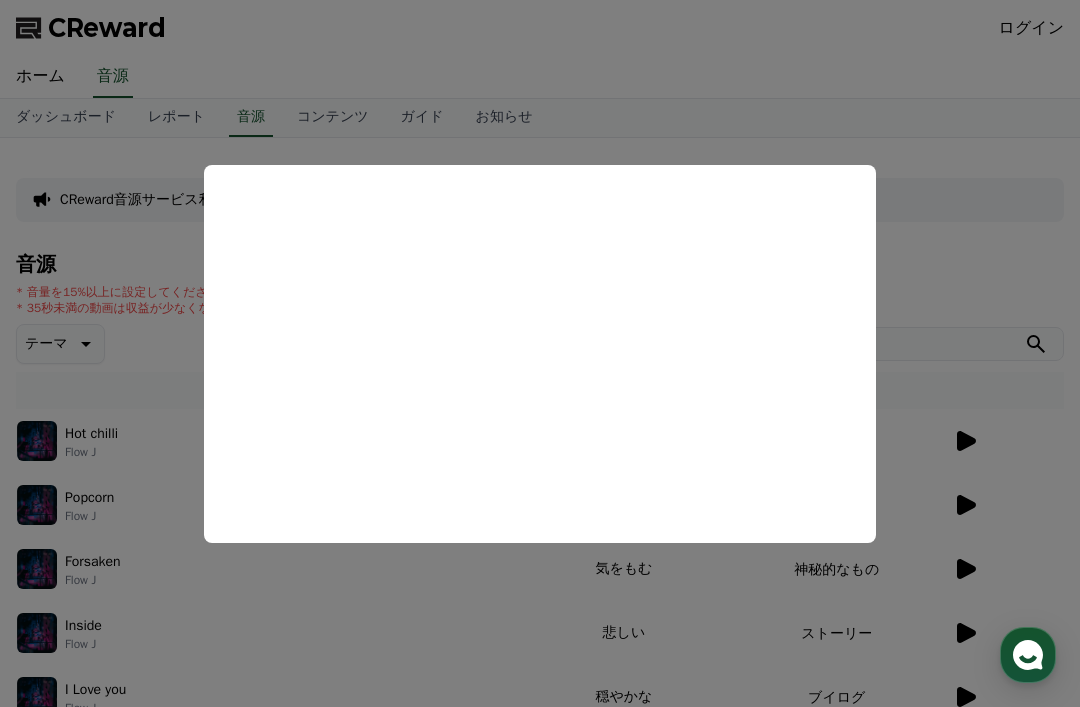 click at bounding box center [540, 353] 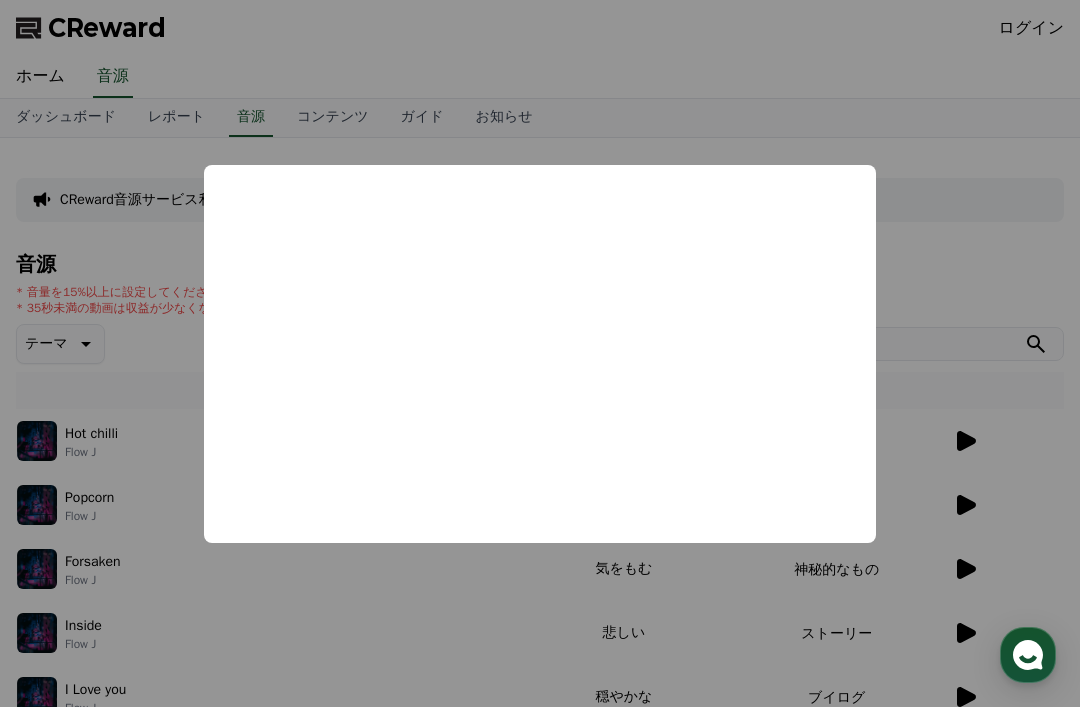click on "音源" at bounding box center [540, 265] 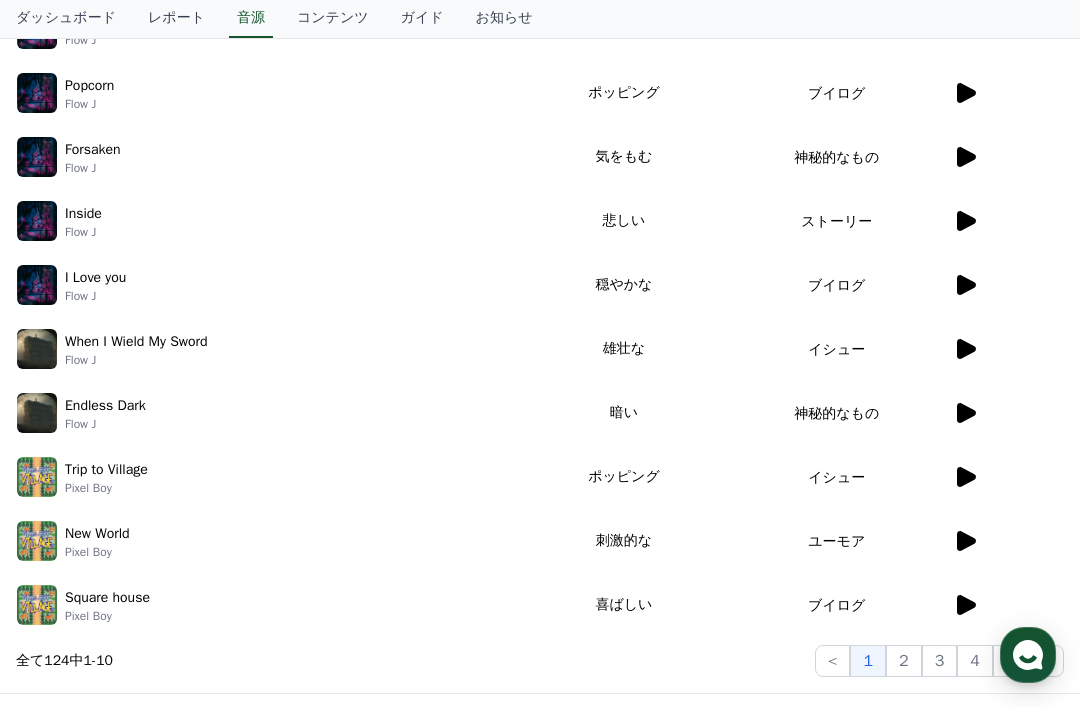 scroll, scrollTop: 415, scrollLeft: 0, axis: vertical 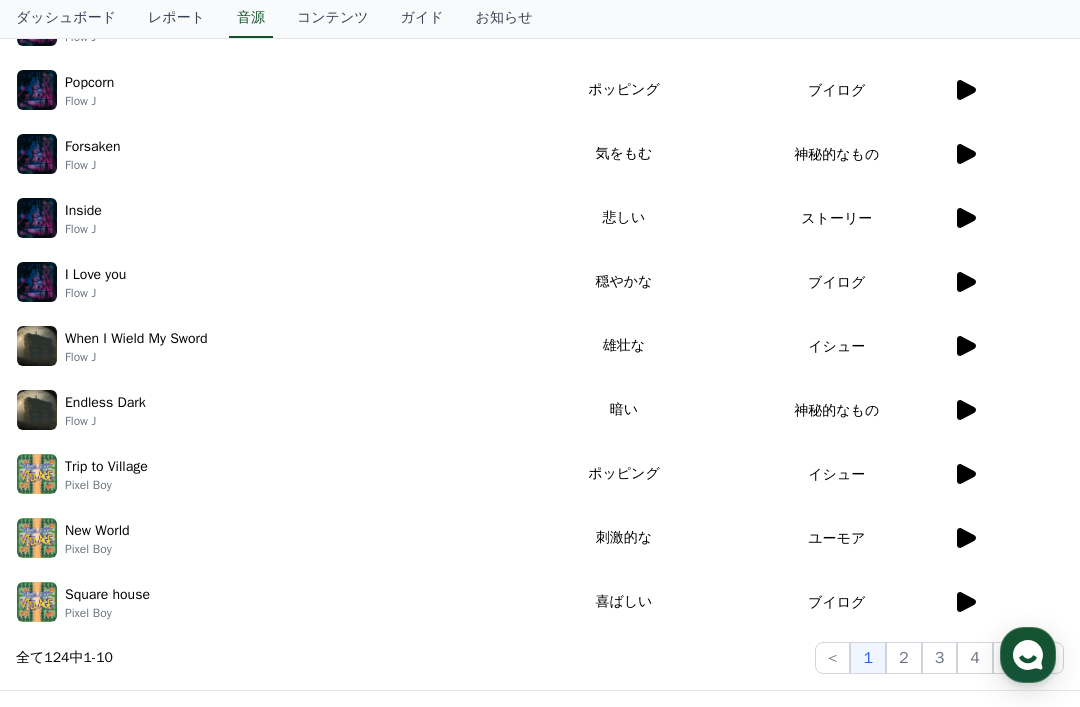 click 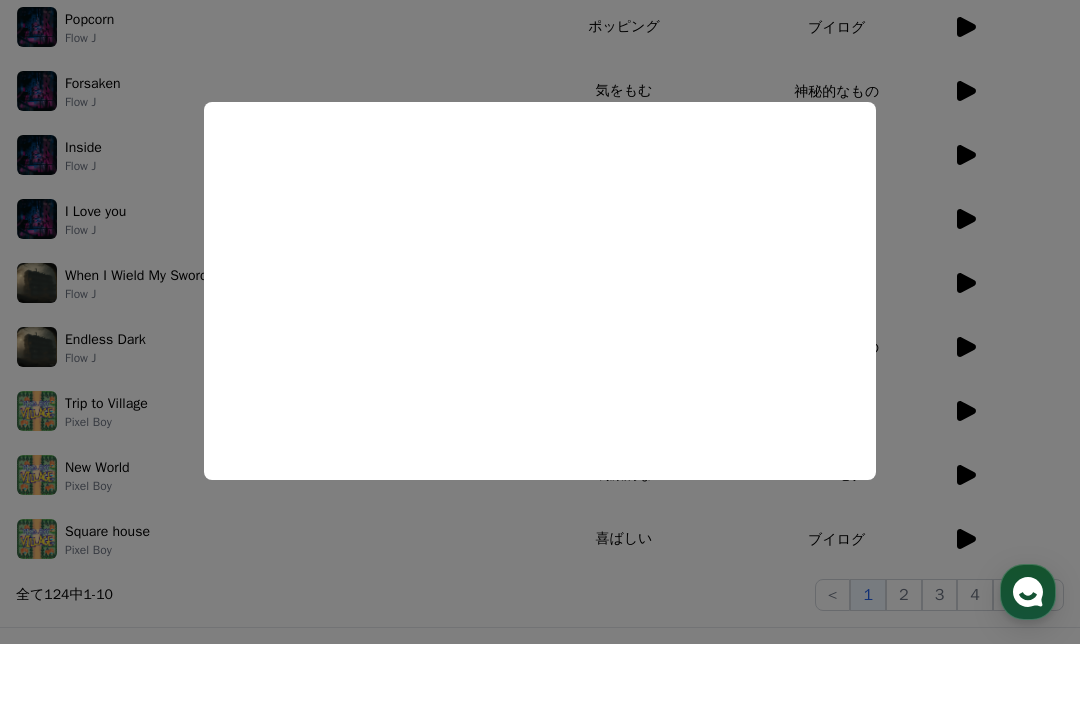 scroll, scrollTop: 479, scrollLeft: 0, axis: vertical 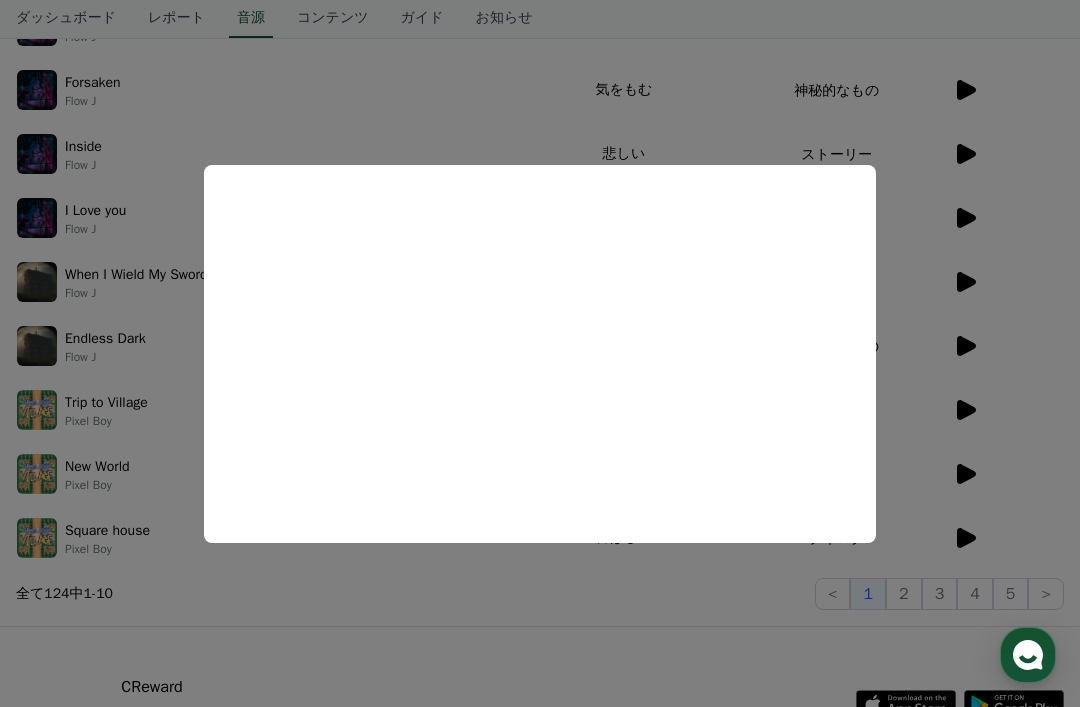 click 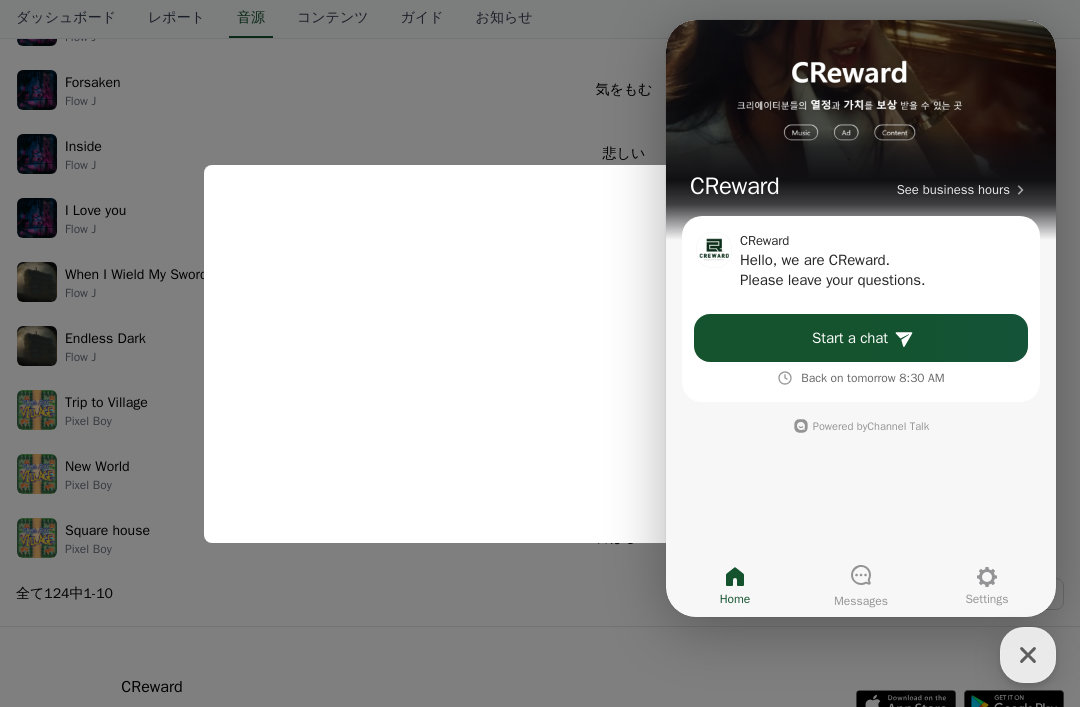 click at bounding box center [540, 353] 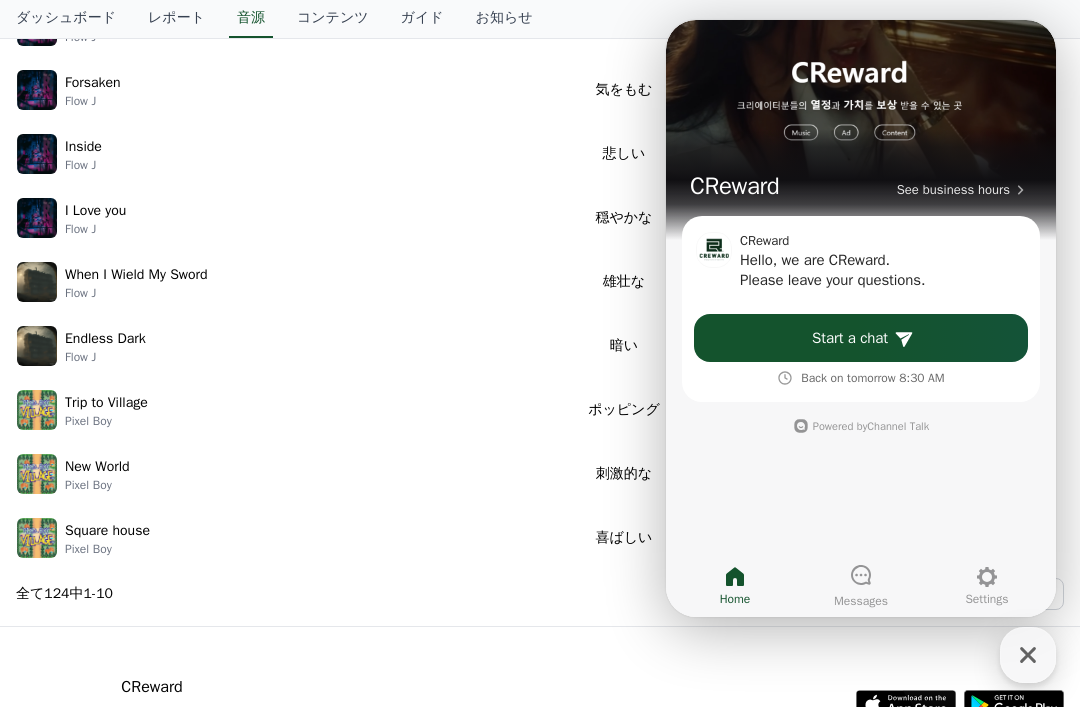 click on "喜ばしい" at bounding box center (623, 538) 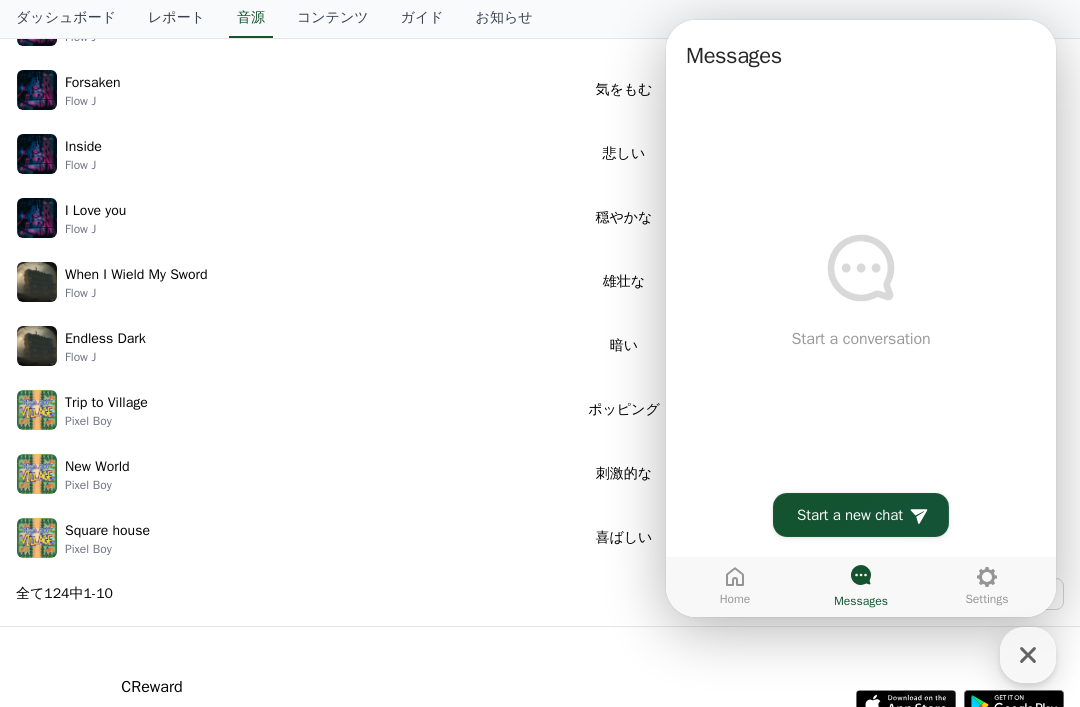 click on "Home" at bounding box center [735, 586] 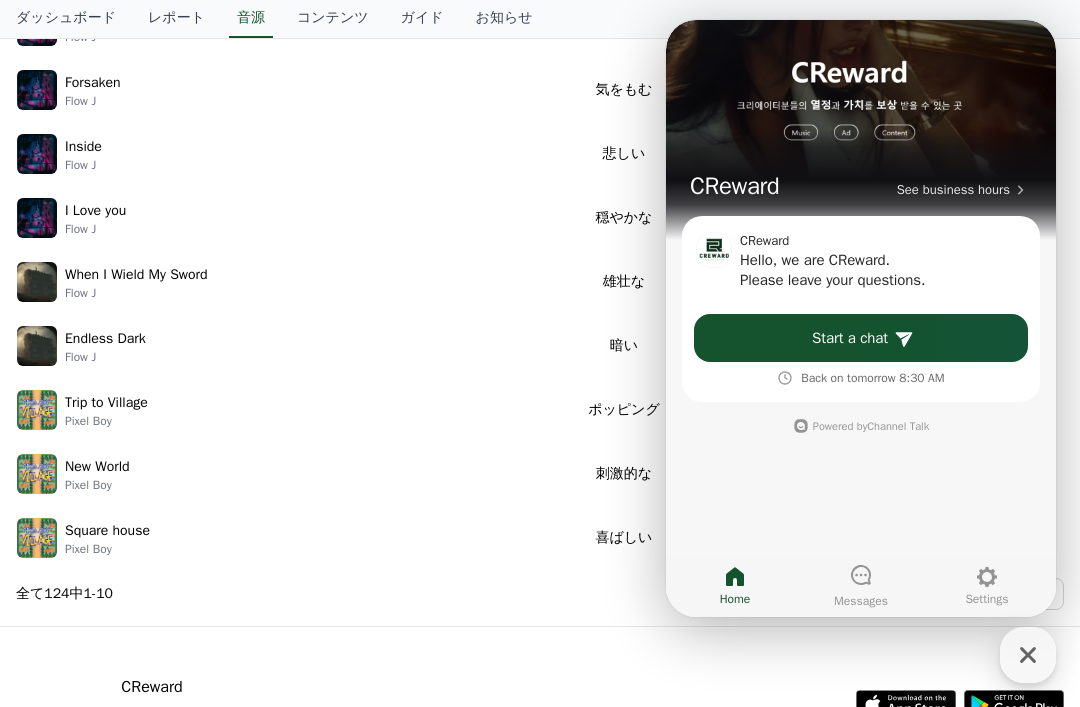 click on "Home" at bounding box center (735, 586) 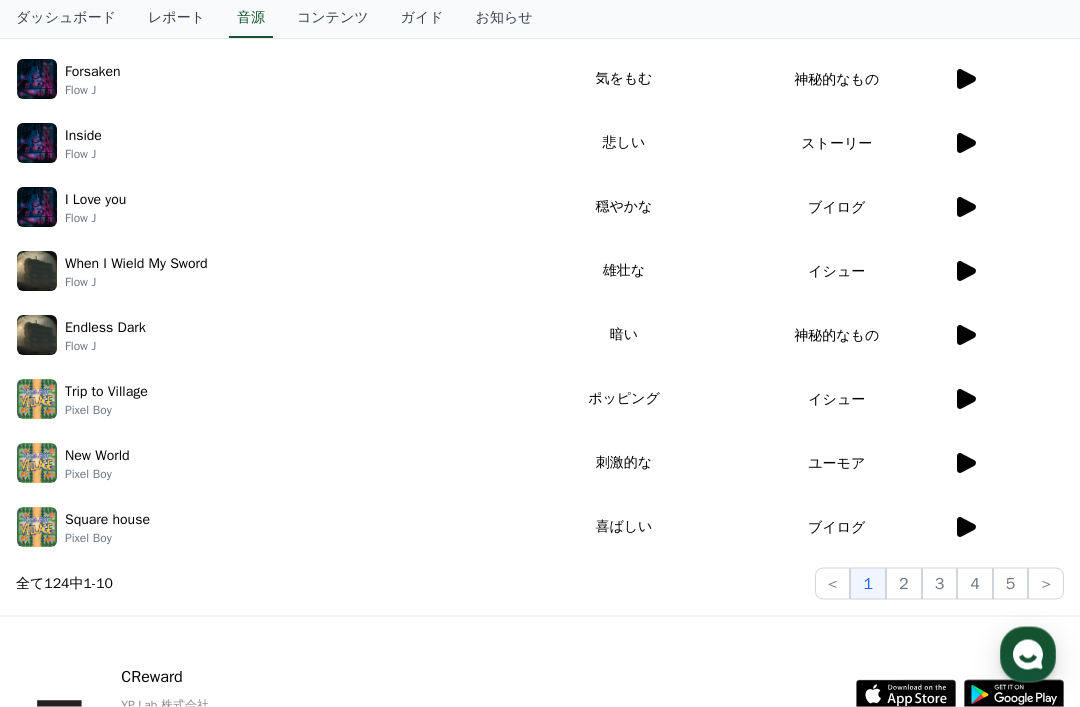 scroll, scrollTop: 497, scrollLeft: 0, axis: vertical 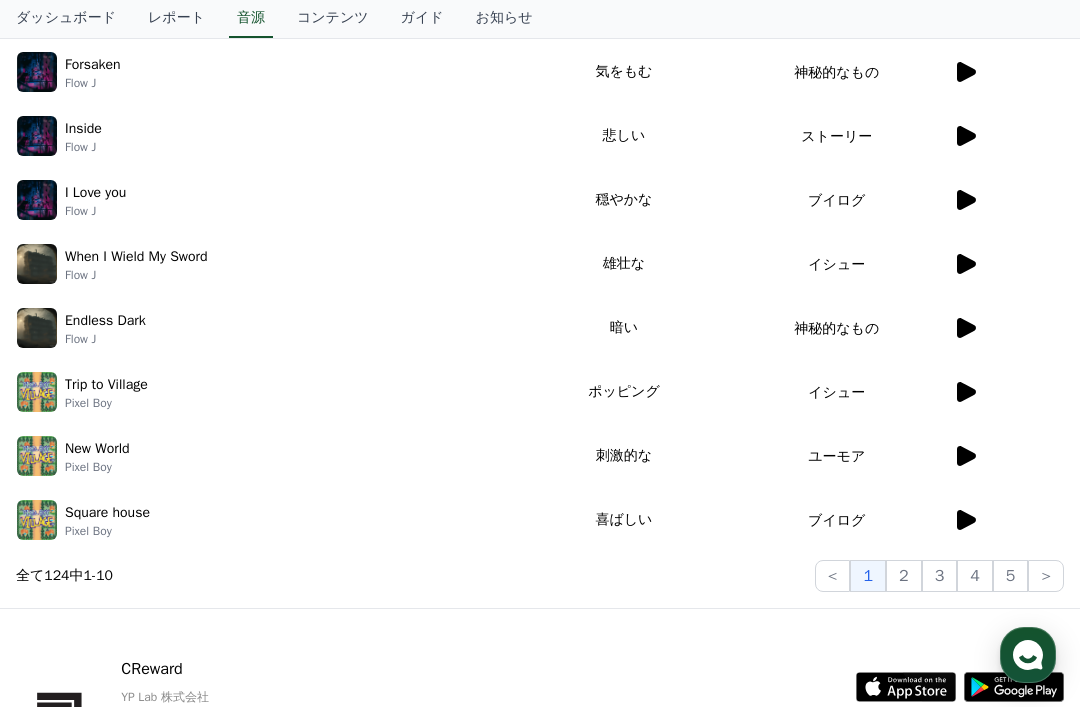 click on "コンテンツ" at bounding box center (333, 19) 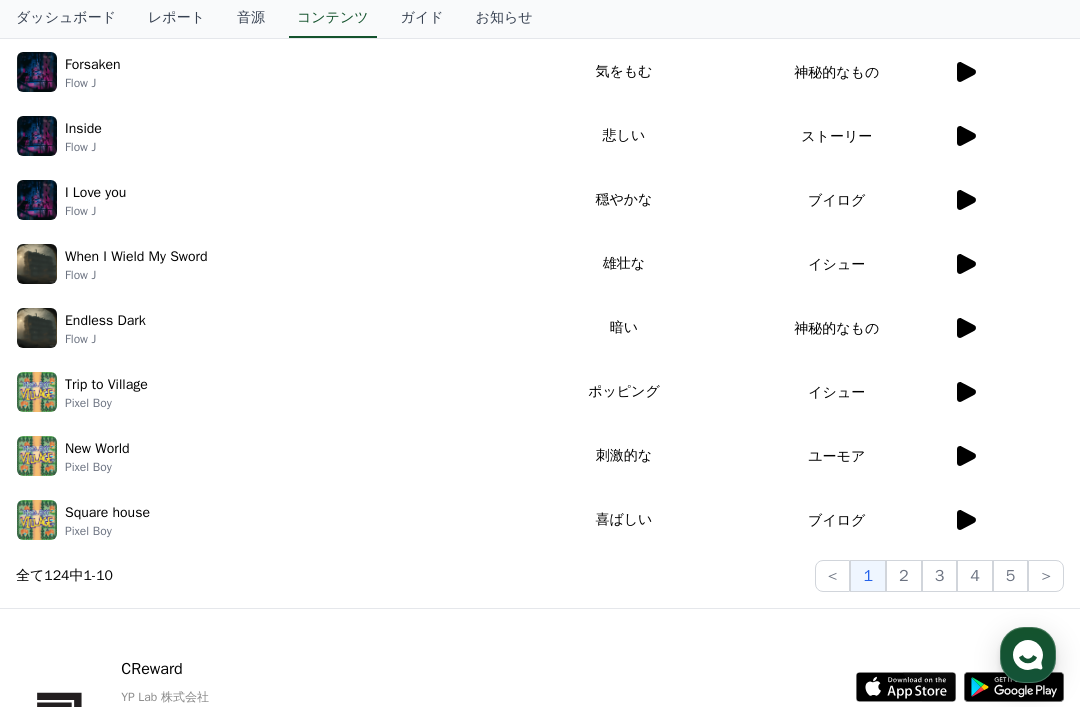 click on "ガイド" at bounding box center [422, 19] 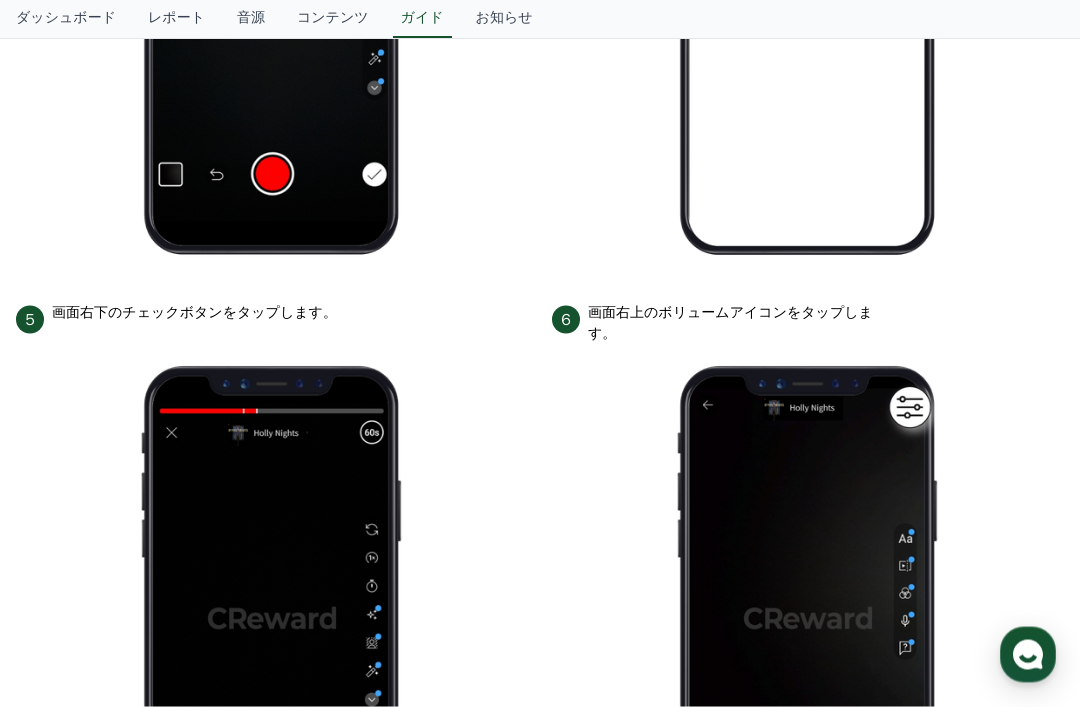scroll, scrollTop: 1252, scrollLeft: 0, axis: vertical 